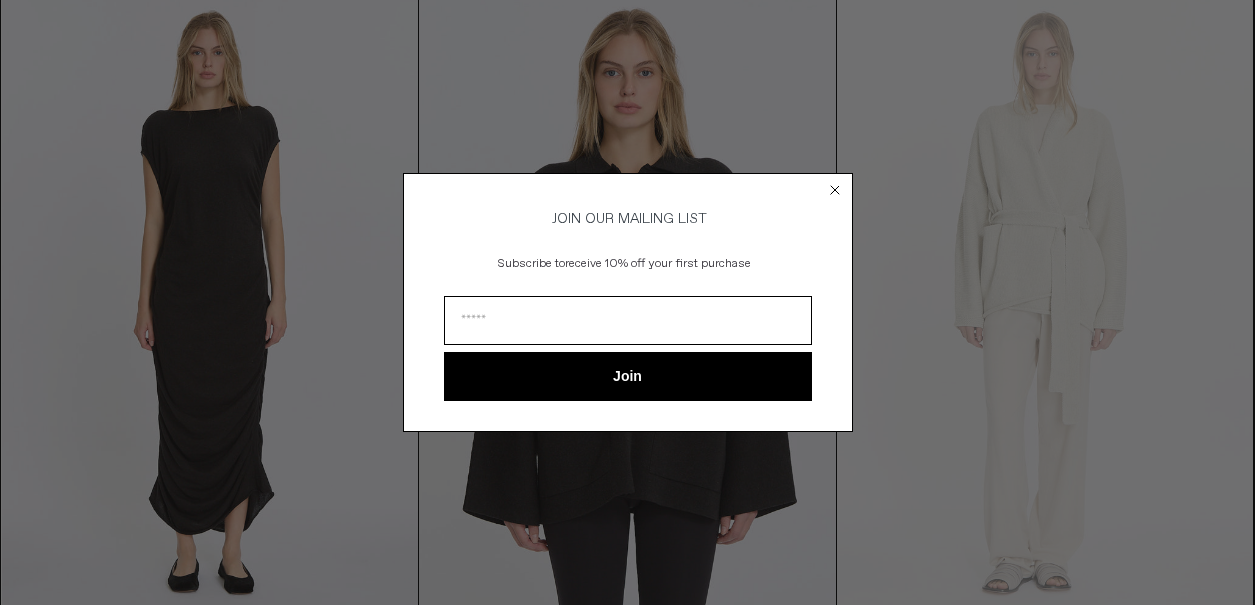 scroll, scrollTop: 0, scrollLeft: 0, axis: both 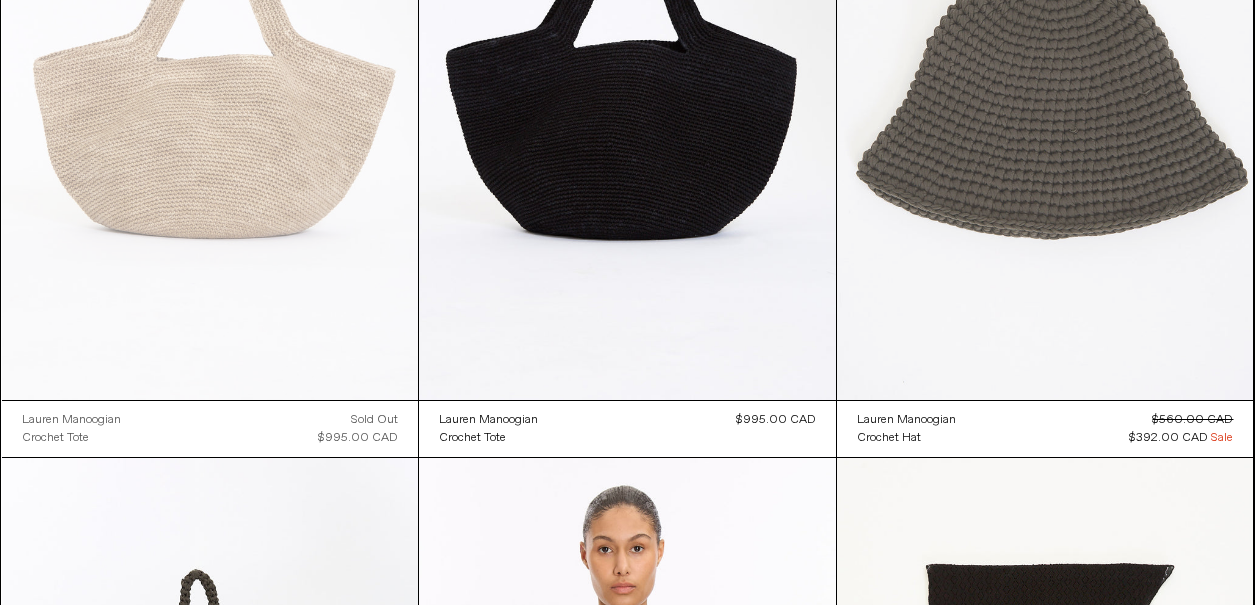 click at bounding box center [1045, 87] 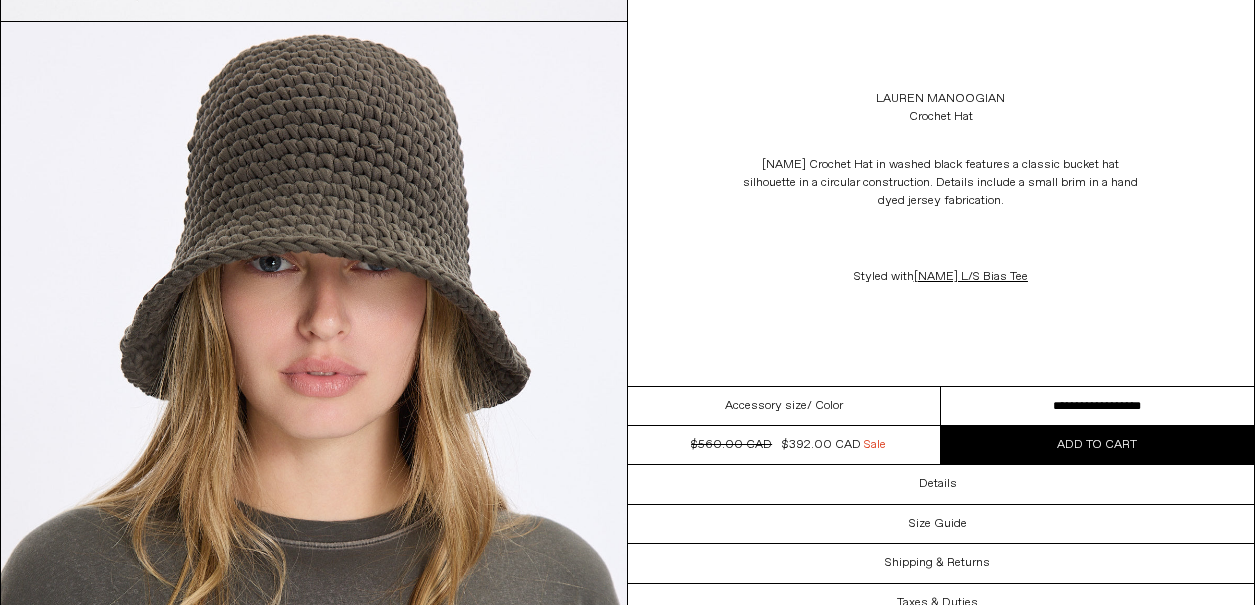 scroll, scrollTop: 880, scrollLeft: 0, axis: vertical 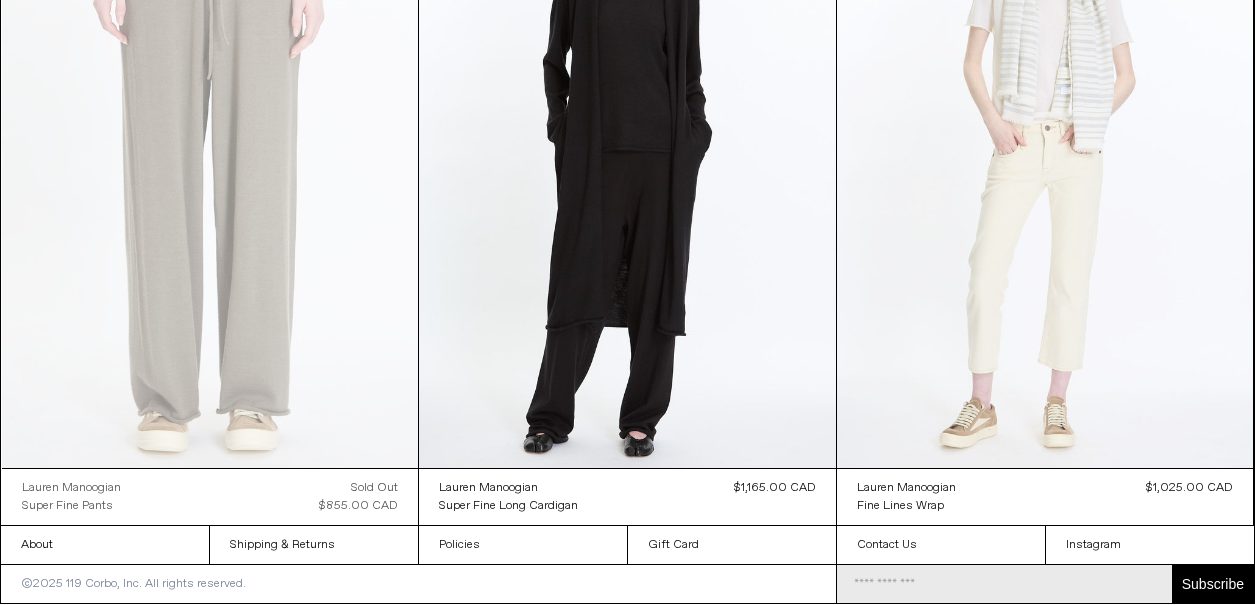 click at bounding box center (1045, 155) 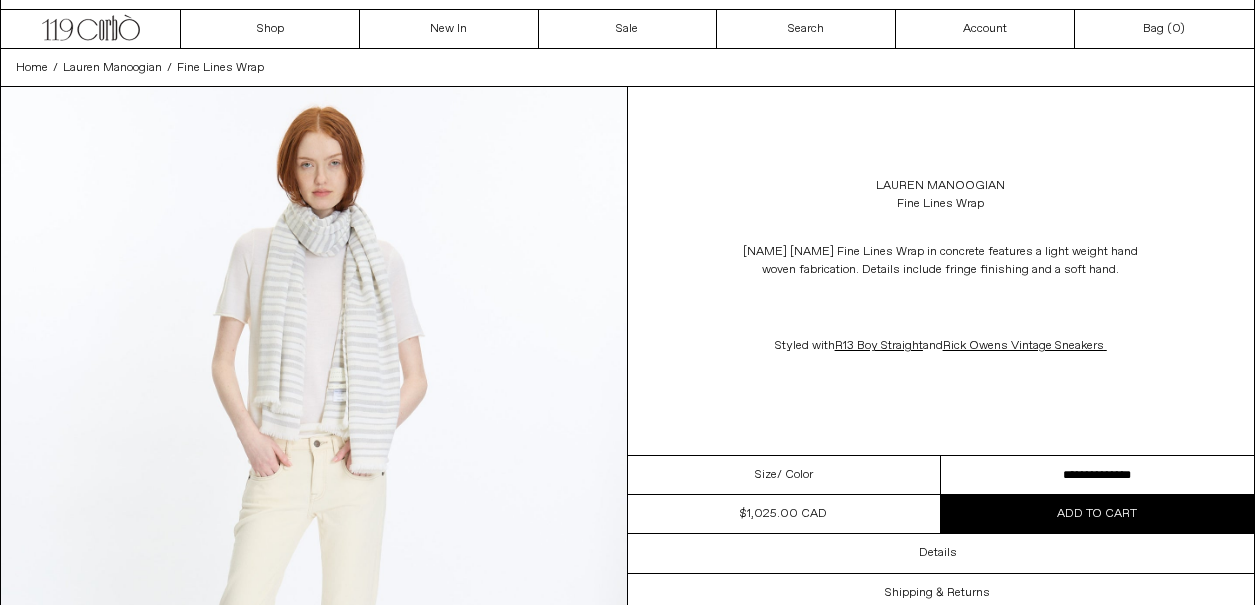 scroll, scrollTop: 0, scrollLeft: 0, axis: both 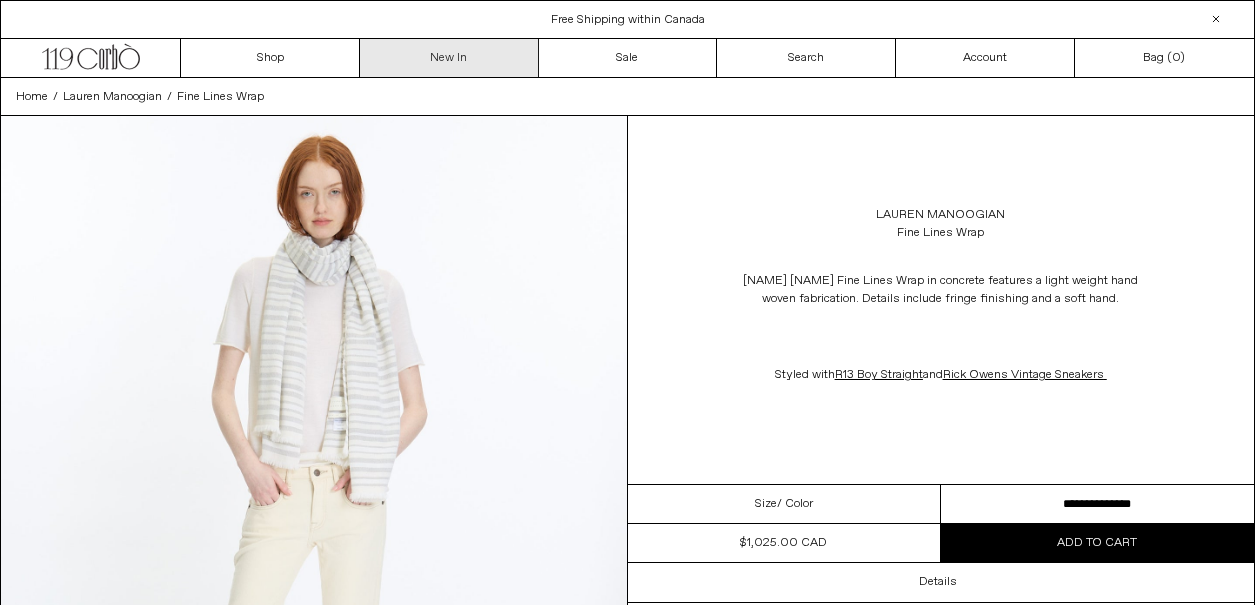 click on "New In" at bounding box center (449, 58) 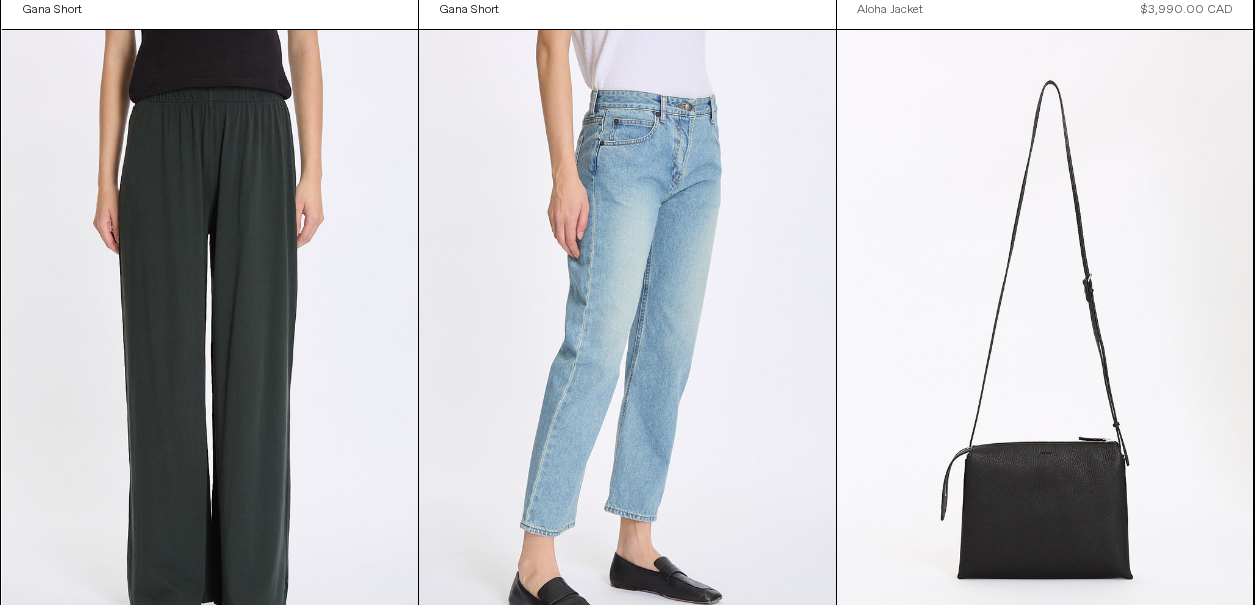 scroll, scrollTop: 7640, scrollLeft: 0, axis: vertical 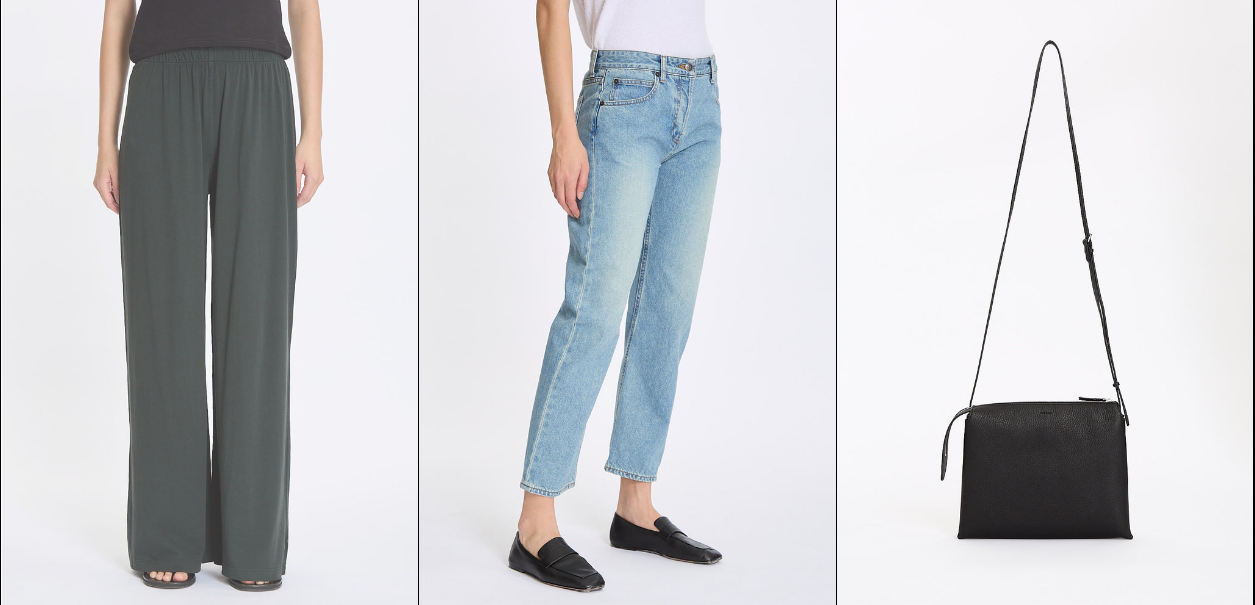 click at bounding box center (210, 302) 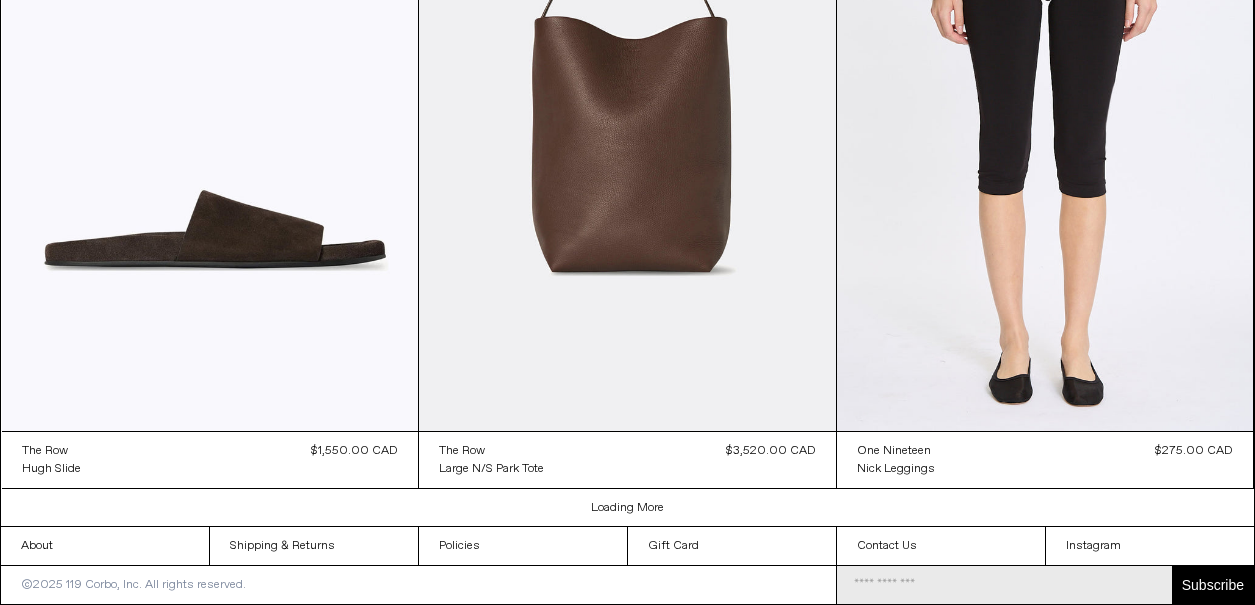scroll, scrollTop: 3478, scrollLeft: 0, axis: vertical 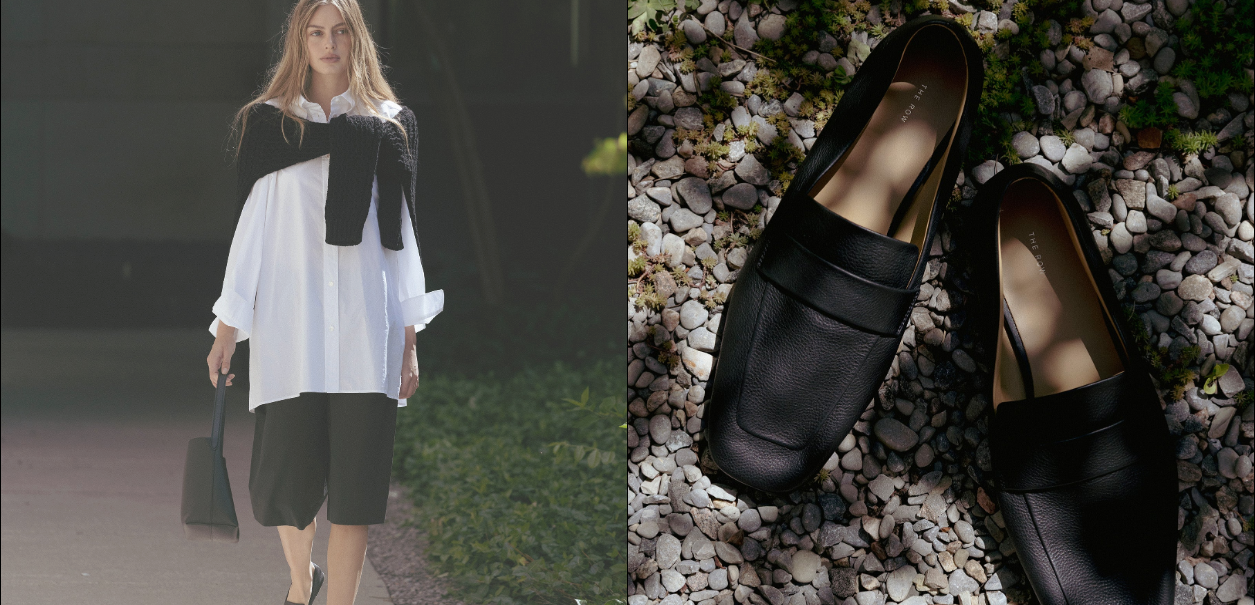 click at bounding box center [314, 334] 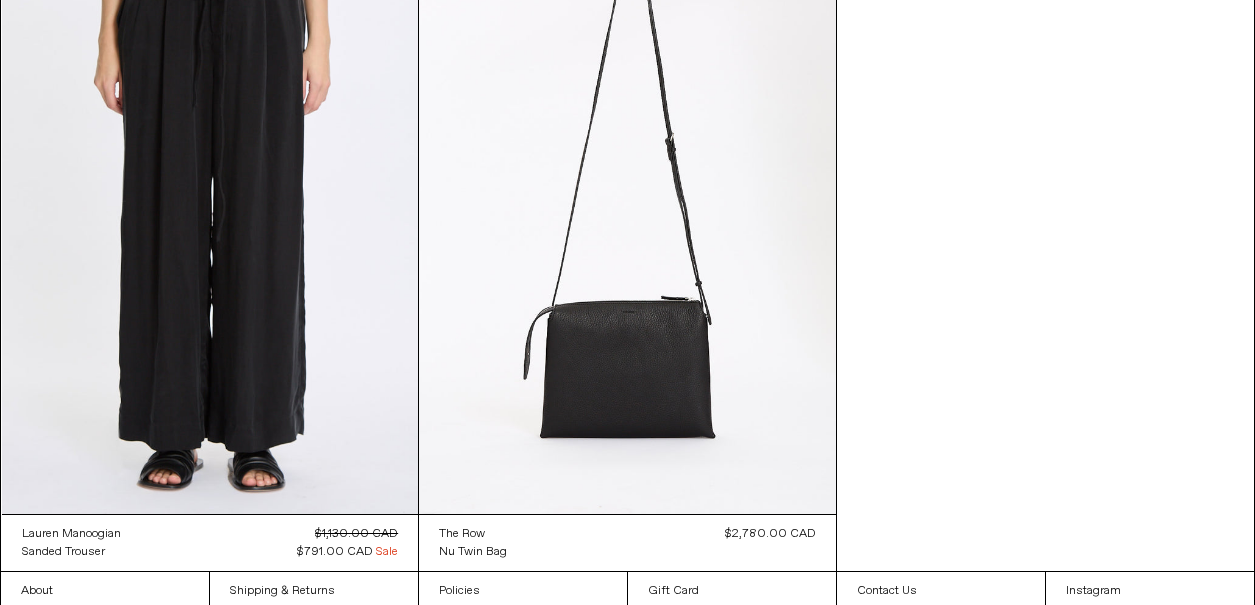 scroll, scrollTop: 3689, scrollLeft: 0, axis: vertical 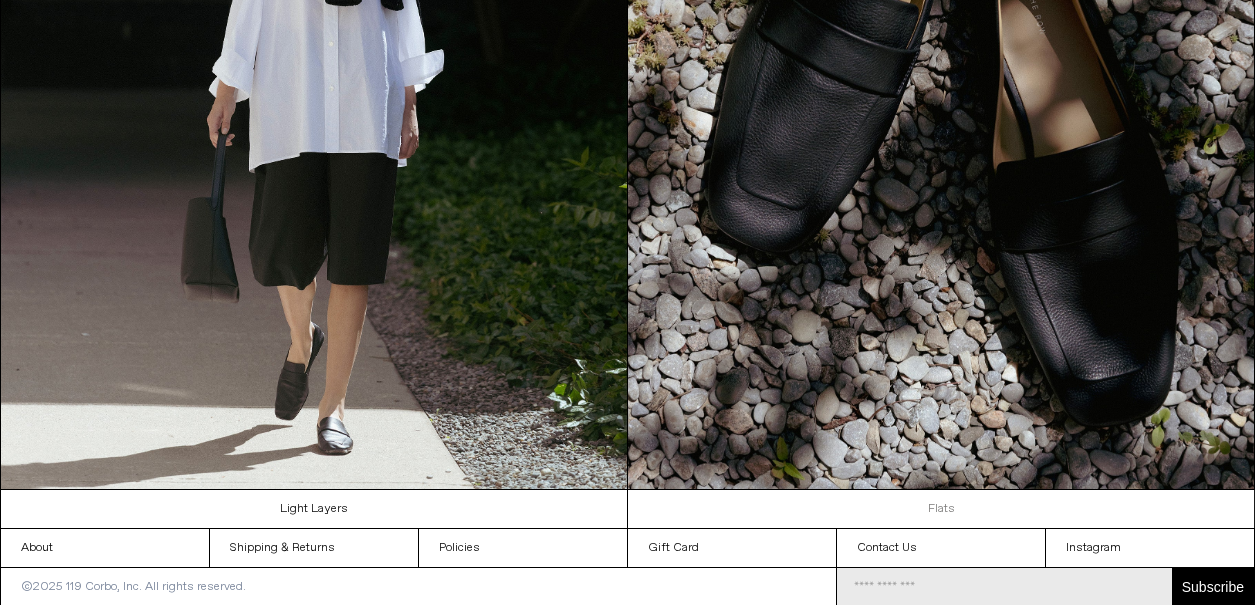 click on "Flats" at bounding box center [941, 509] 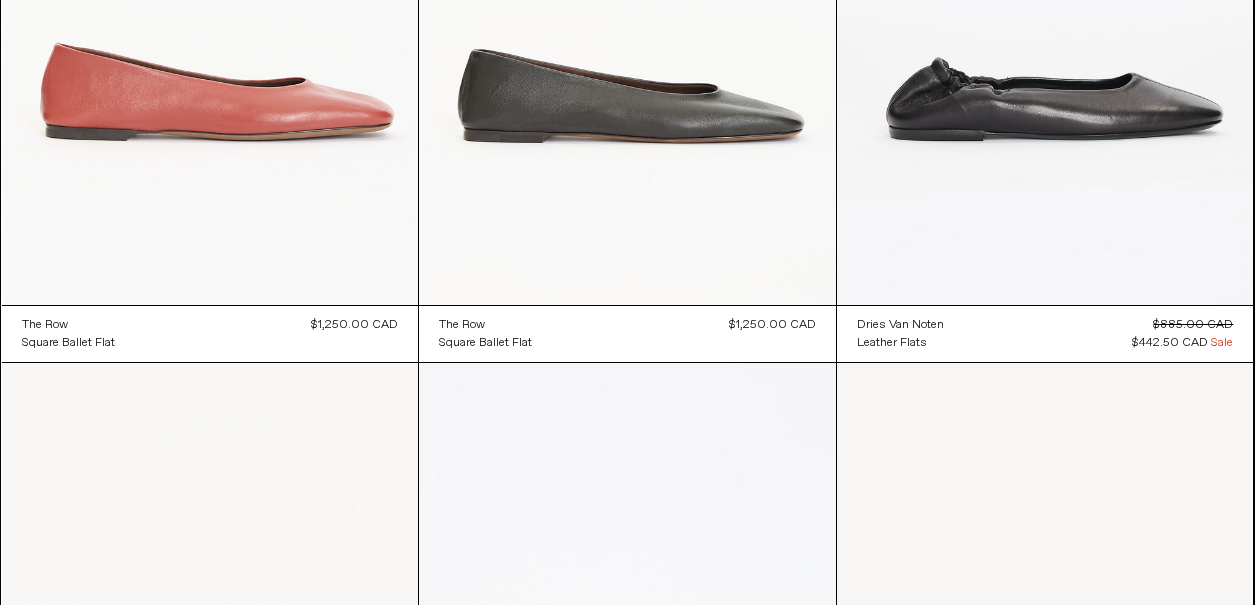 scroll, scrollTop: 1160, scrollLeft: 0, axis: vertical 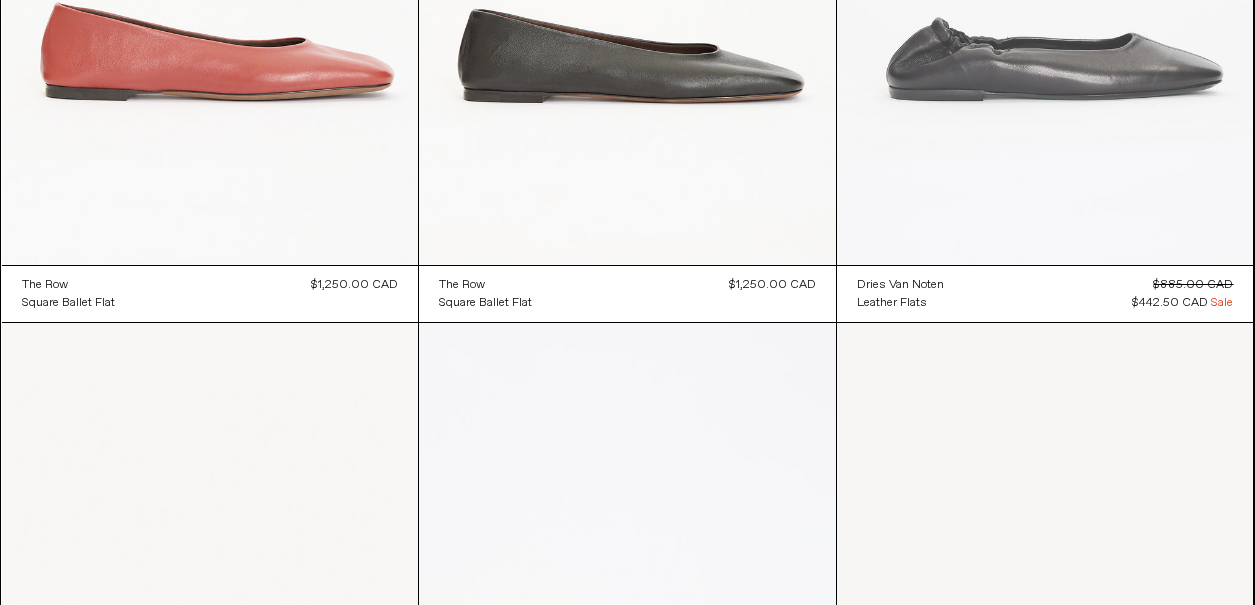 click at bounding box center (1045, -48) 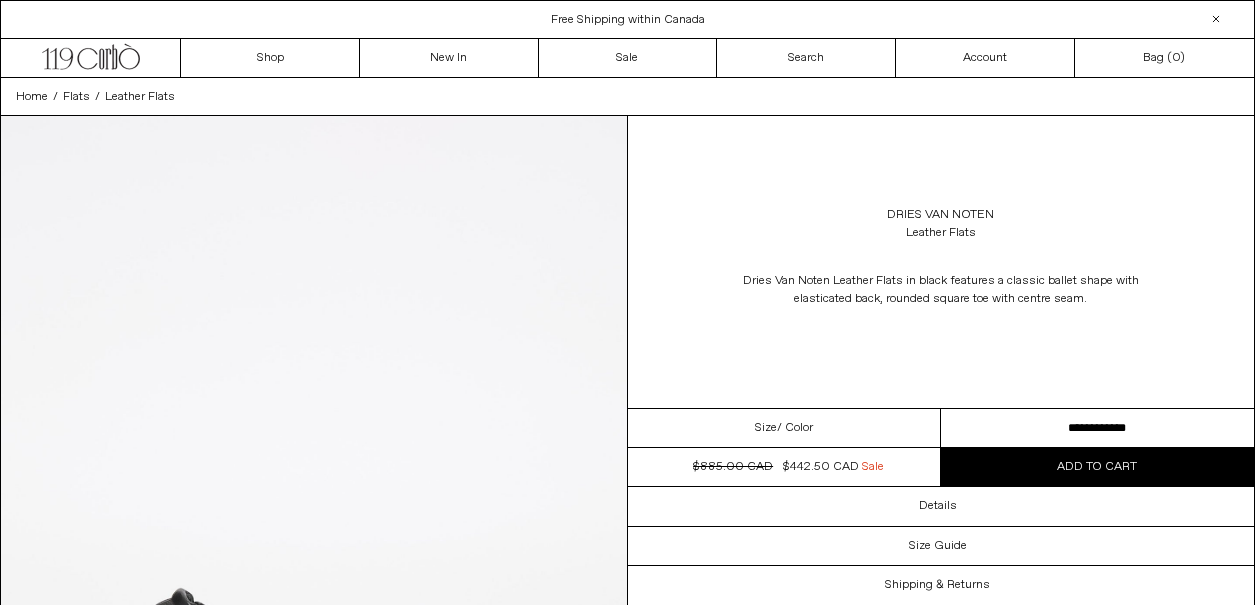 scroll, scrollTop: 0, scrollLeft: 0, axis: both 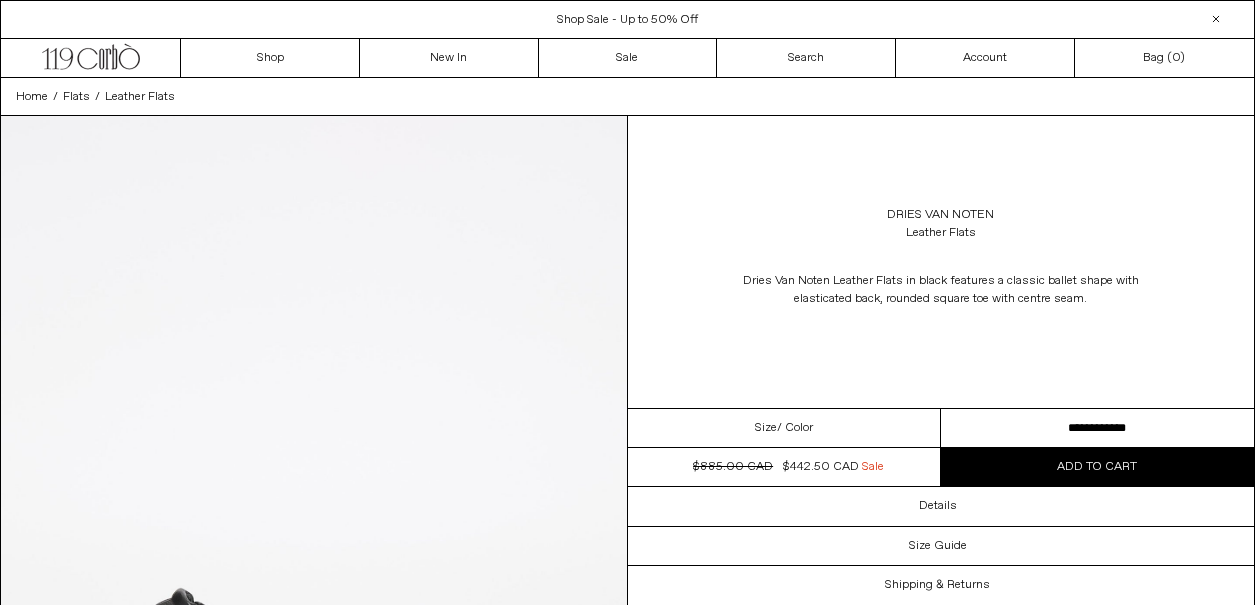 click on "**********" at bounding box center [1097, 428] 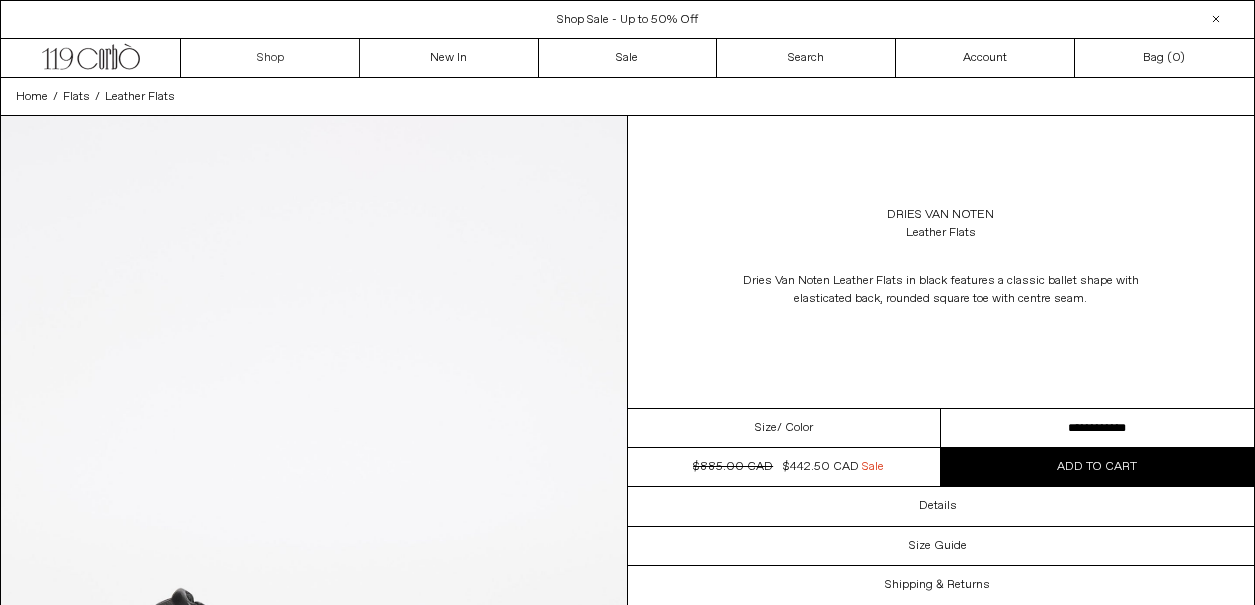click on "Shop" at bounding box center (270, 58) 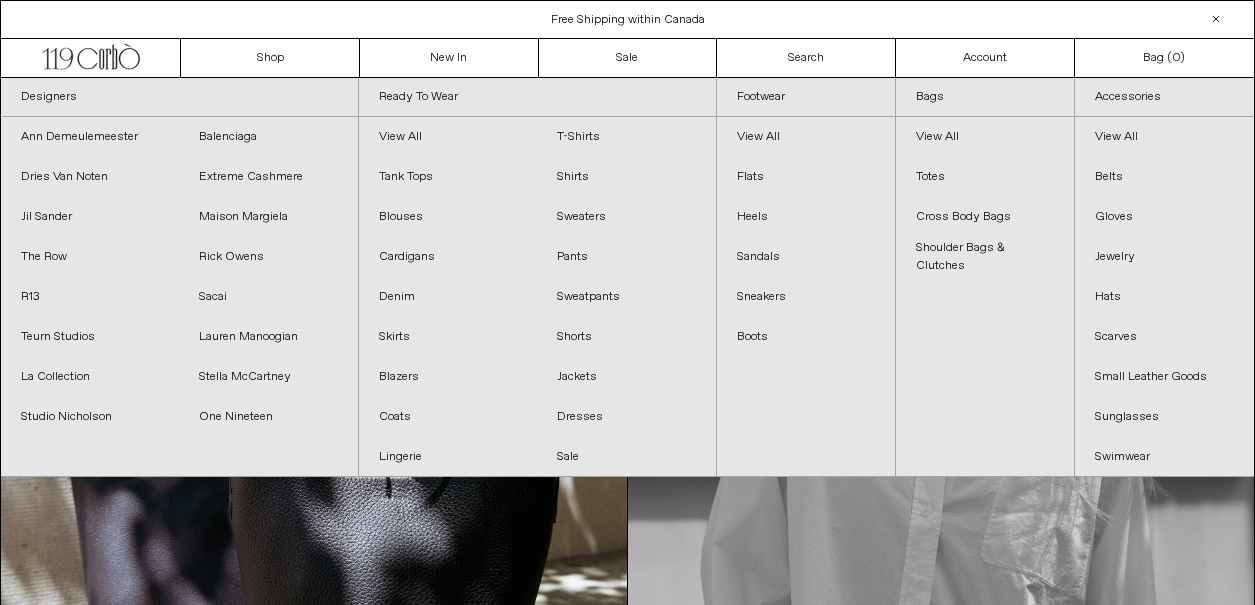 scroll, scrollTop: 0, scrollLeft: 0, axis: both 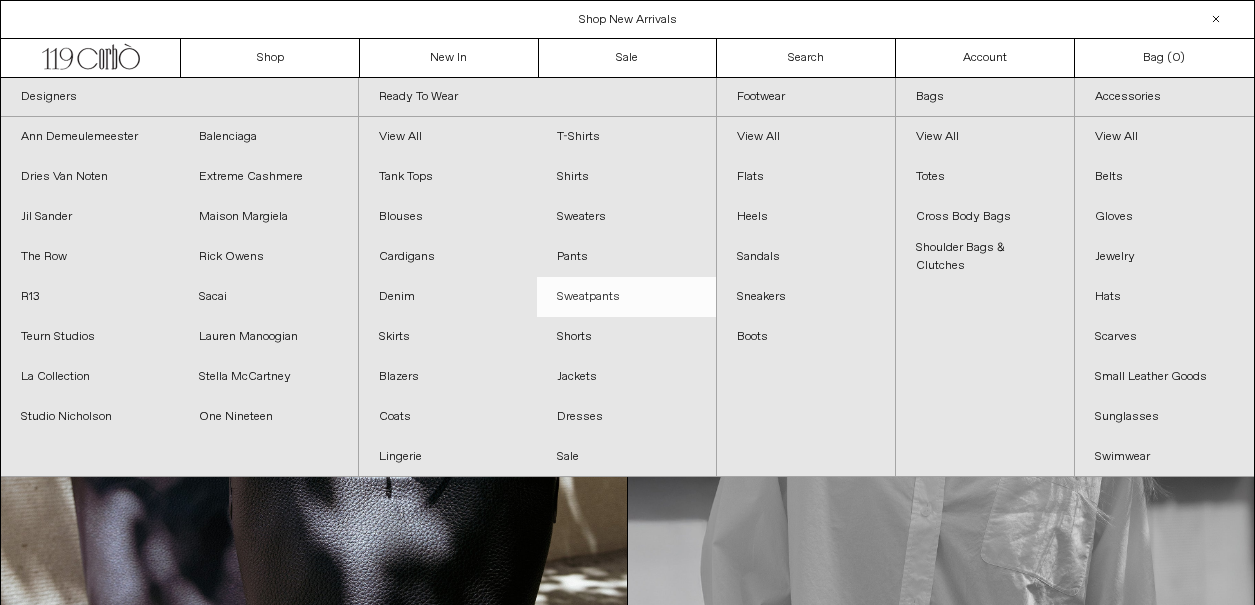 click on "Sweatpants" at bounding box center (626, 297) 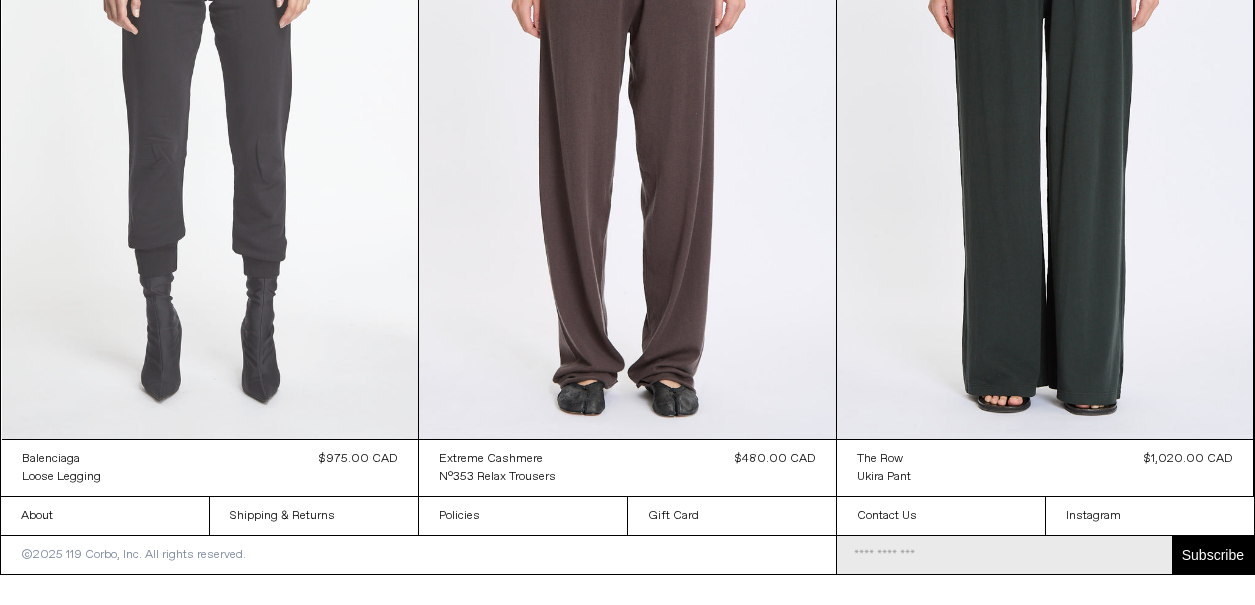 scroll, scrollTop: 274, scrollLeft: 0, axis: vertical 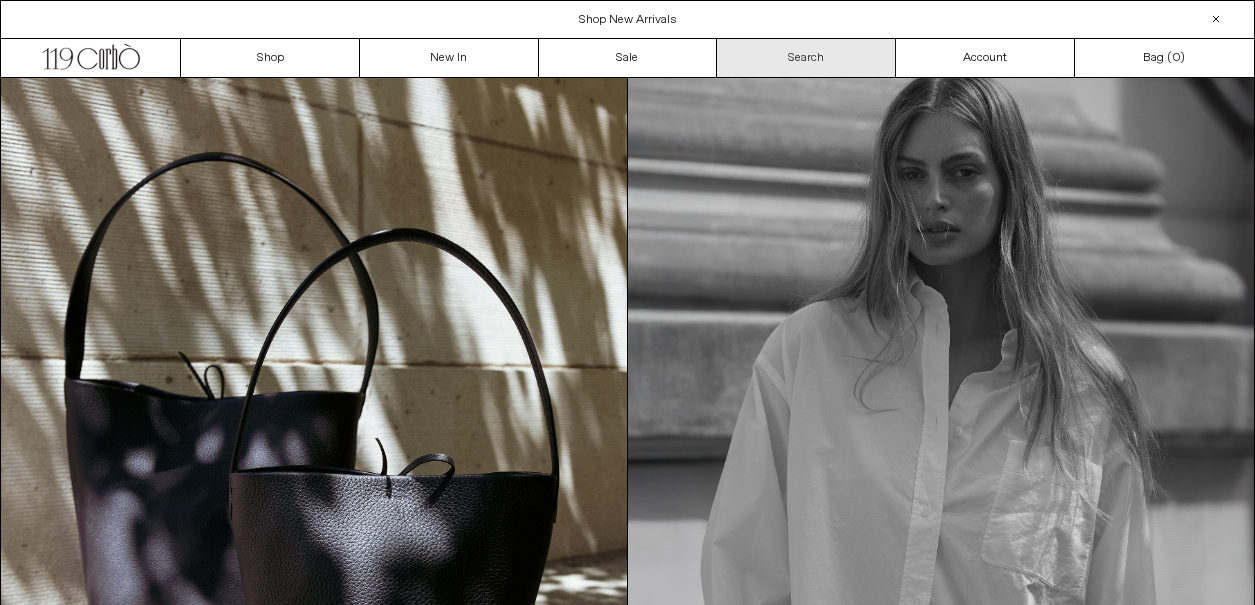click on "Search" at bounding box center (806, 58) 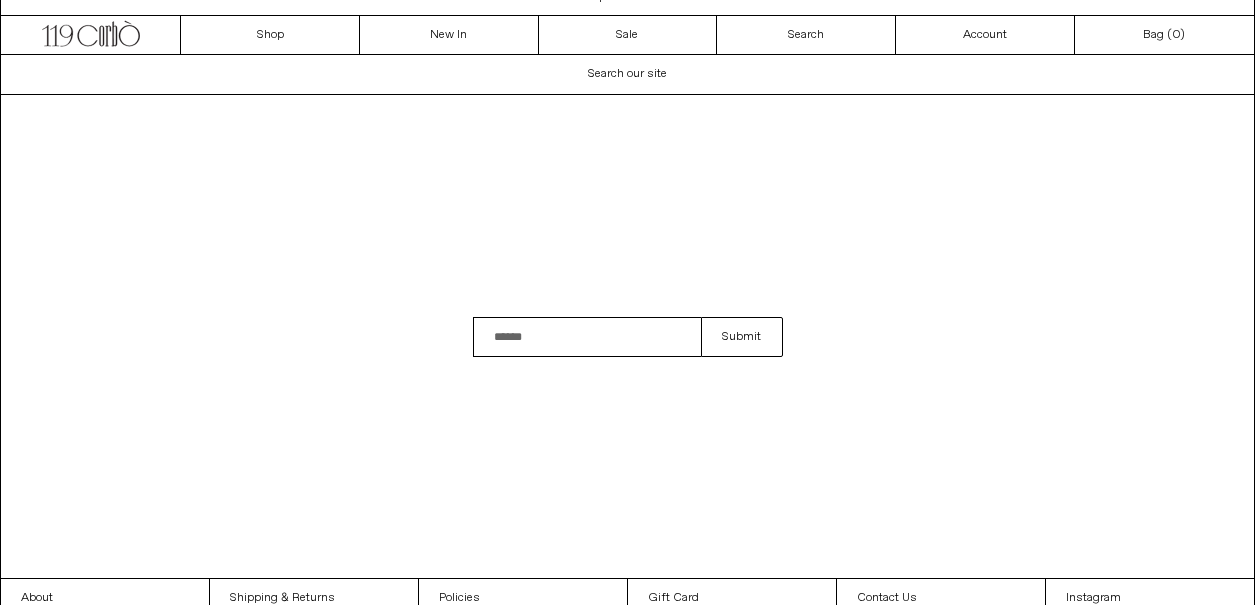 scroll, scrollTop: 0, scrollLeft: 0, axis: both 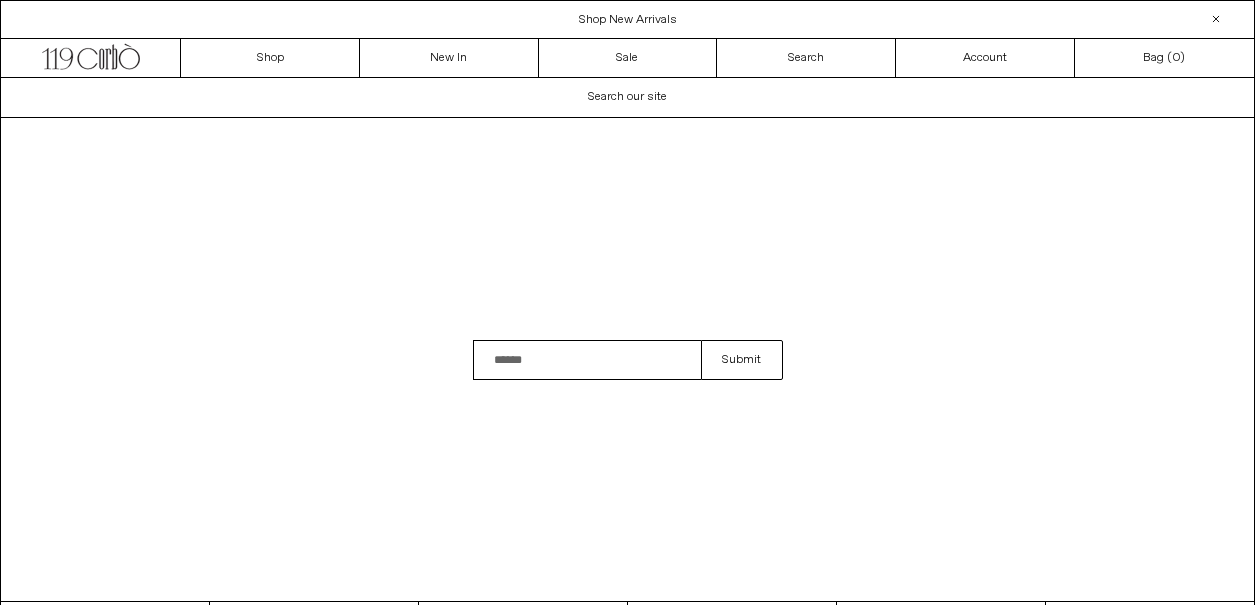 click on "Search our site" at bounding box center (627, 97) 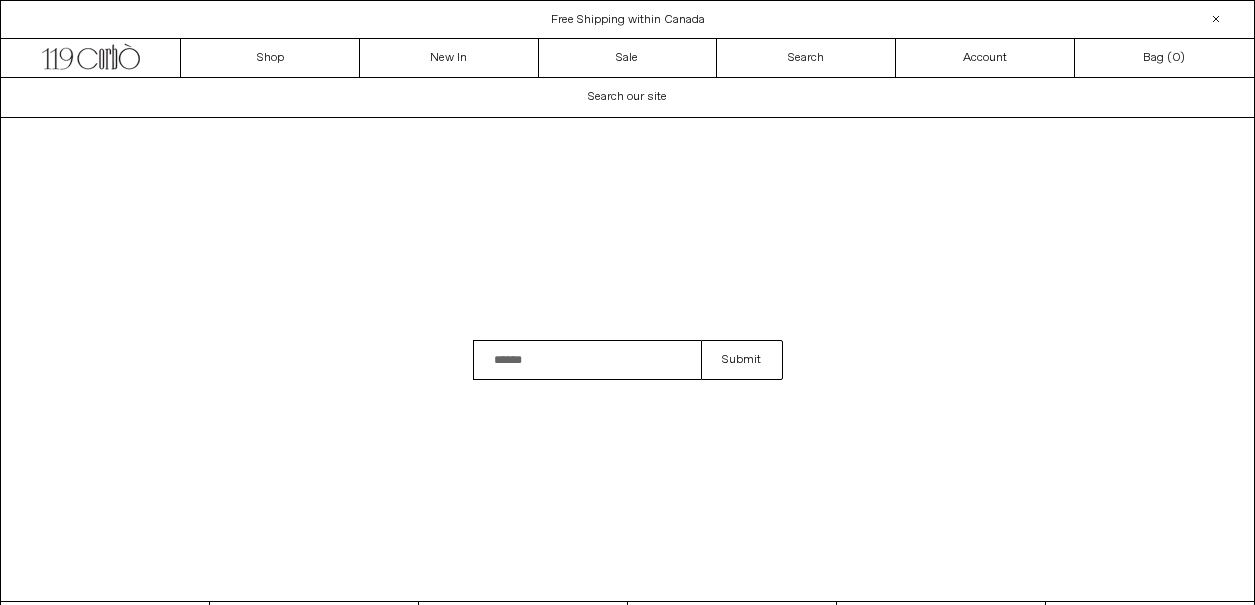 click on "Search our site" at bounding box center (627, 97) 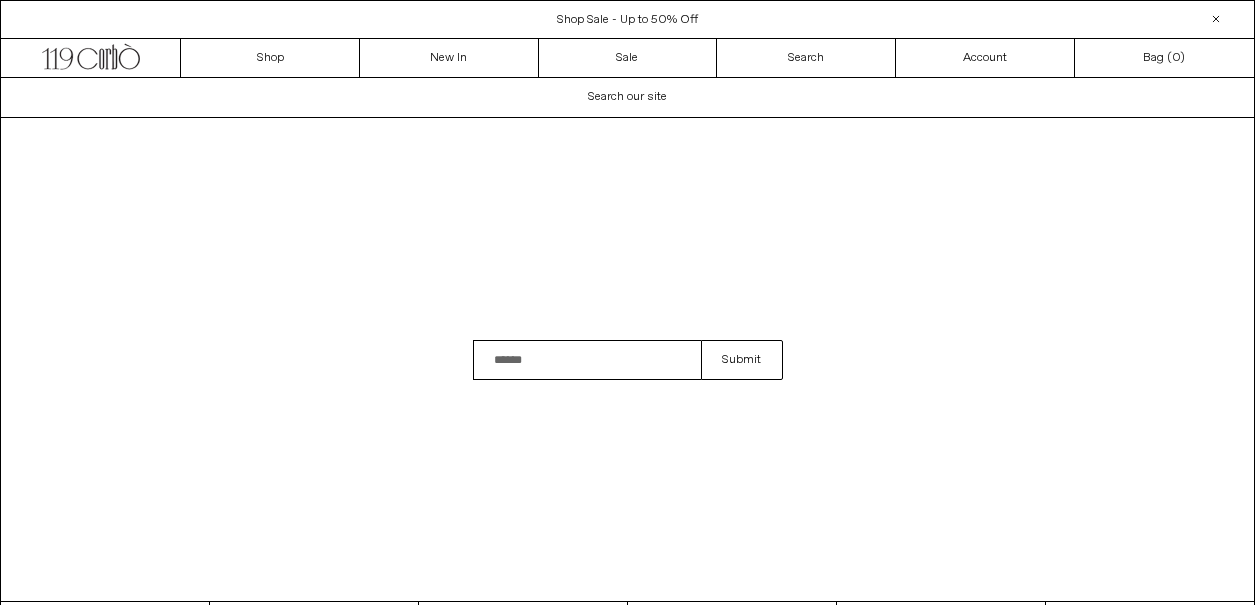 click on "Search our site" at bounding box center [627, 97] 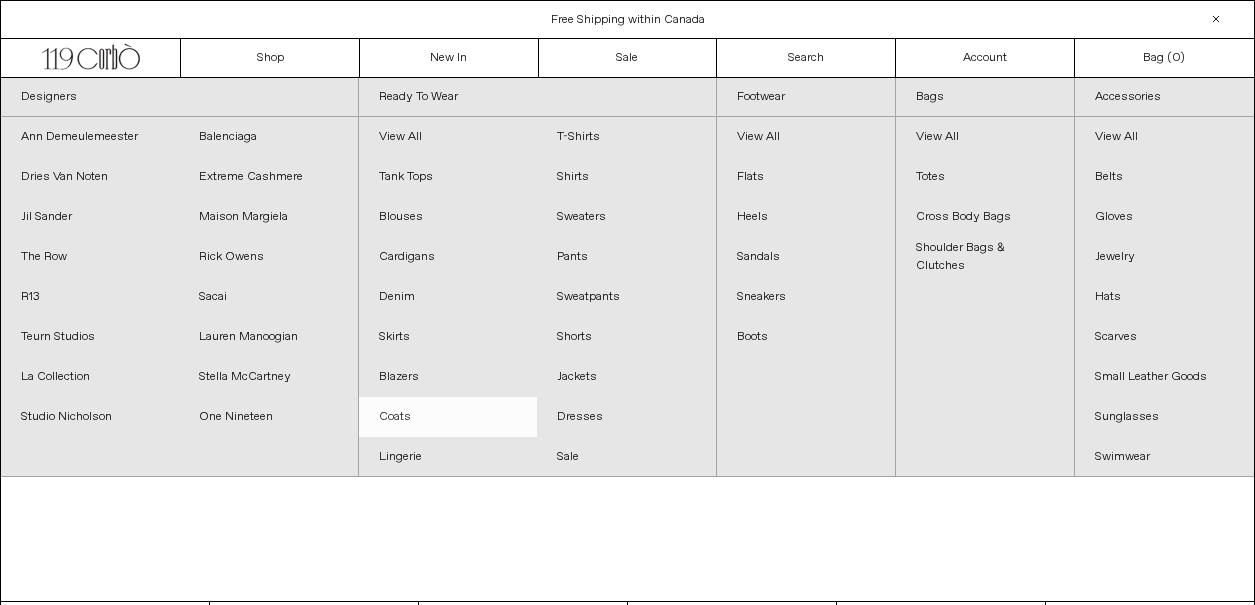 scroll, scrollTop: 5, scrollLeft: 0, axis: vertical 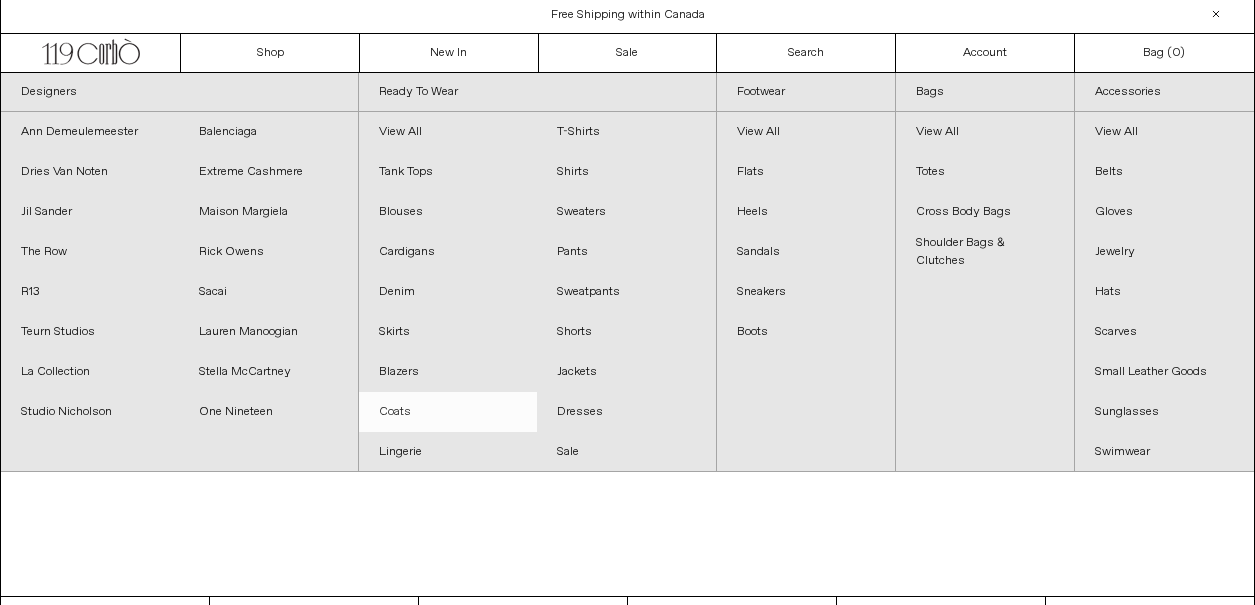 click on "Coats" at bounding box center (448, 412) 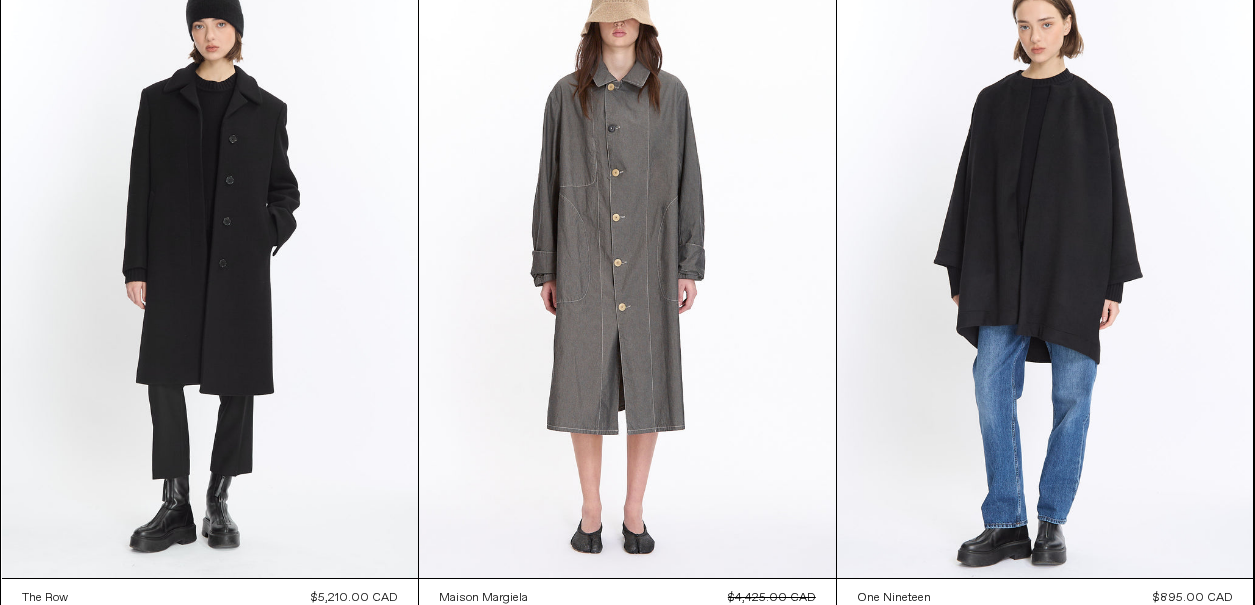 scroll, scrollTop: 120, scrollLeft: 0, axis: vertical 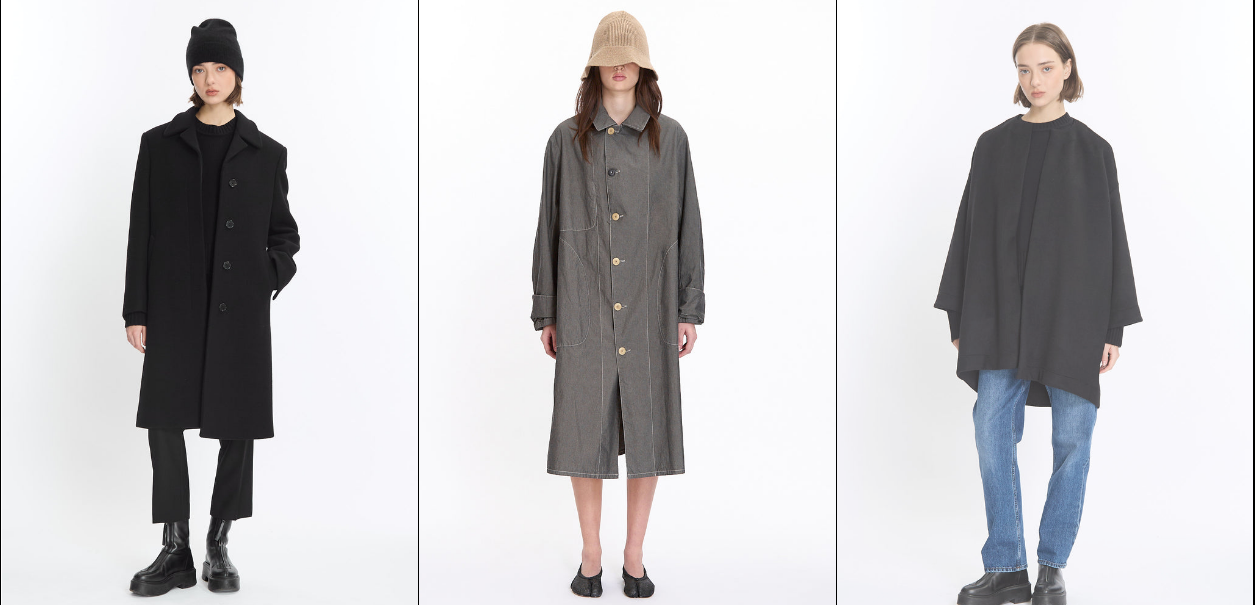 click at bounding box center (1045, 309) 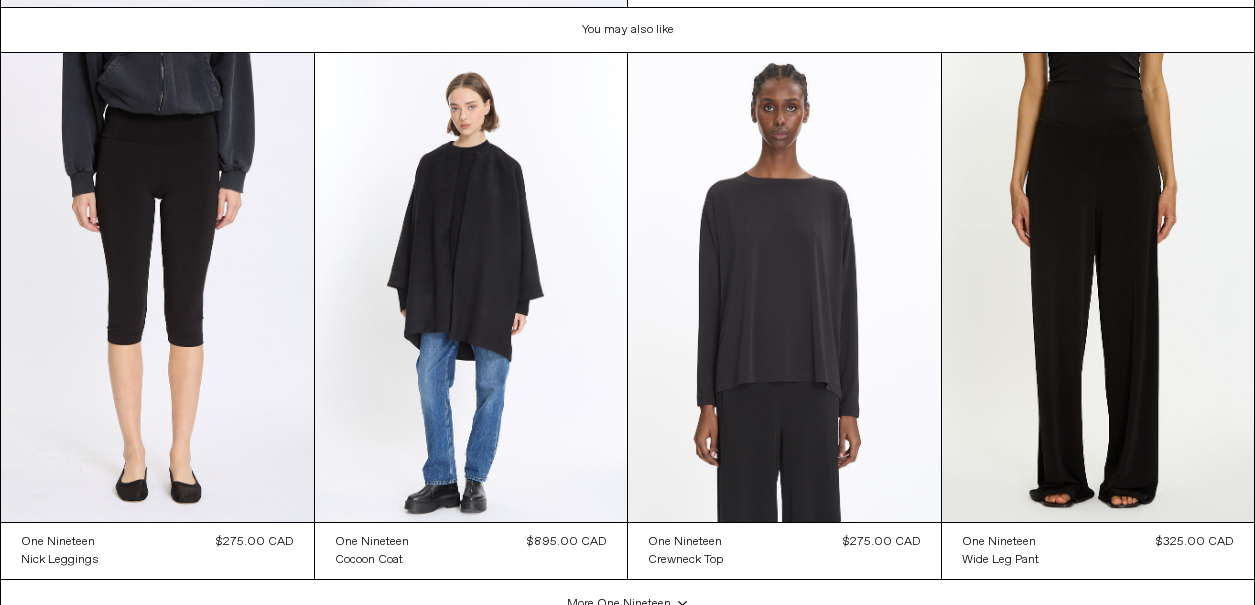 scroll, scrollTop: 3280, scrollLeft: 0, axis: vertical 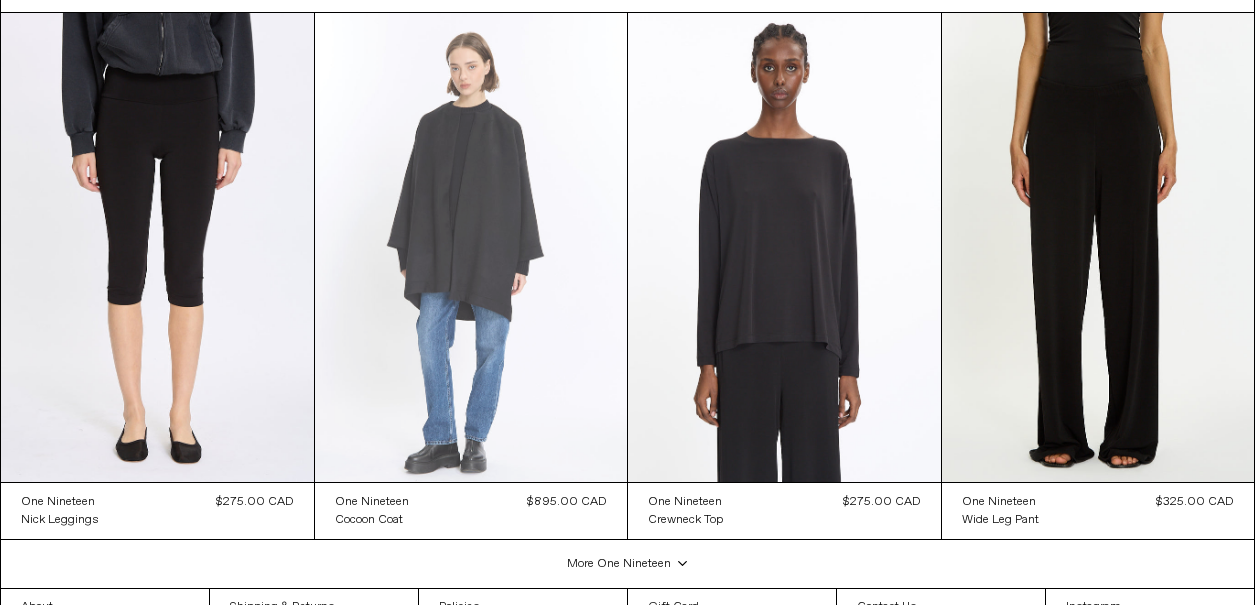 click at bounding box center (471, 247) 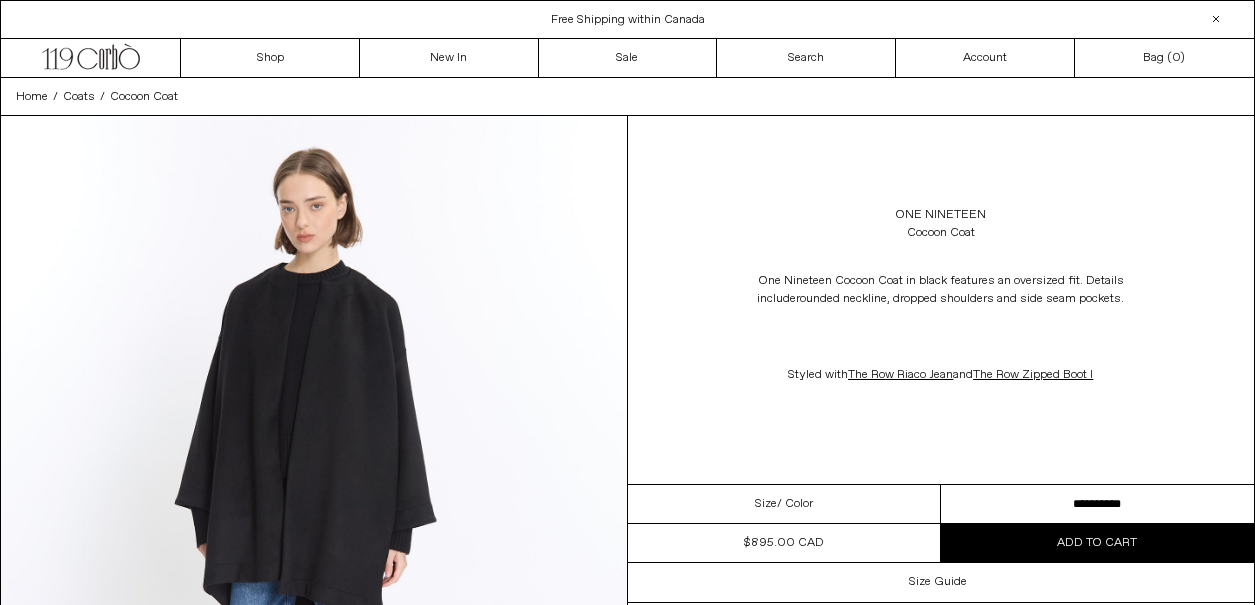 scroll, scrollTop: 40, scrollLeft: 0, axis: vertical 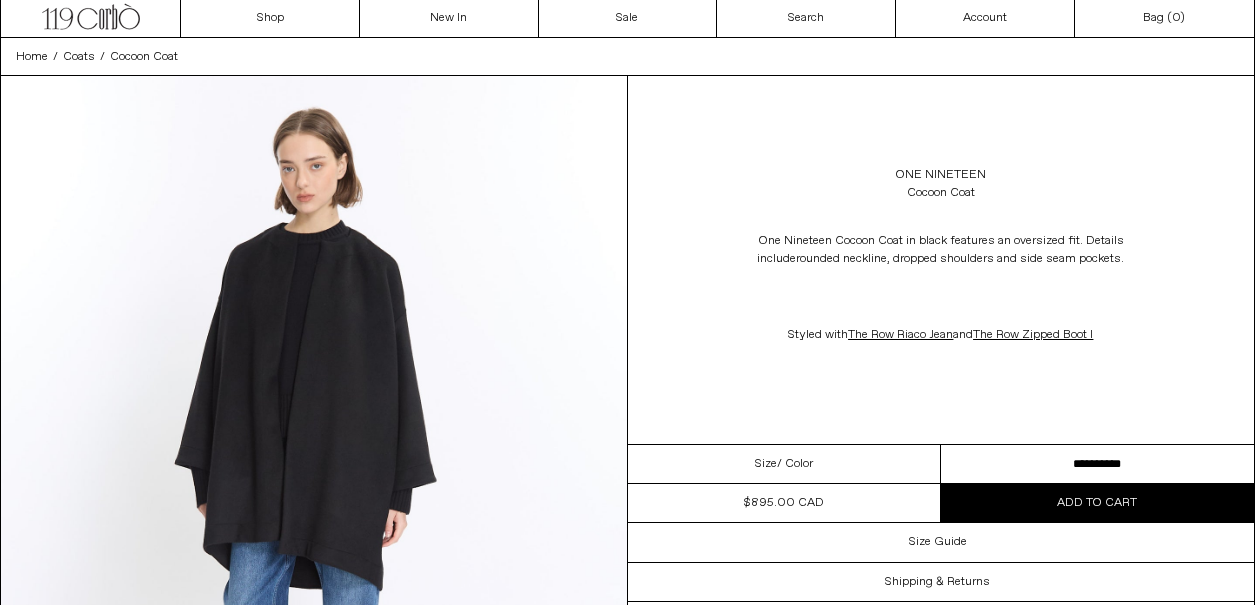 click on "**********" at bounding box center (1097, 464) 